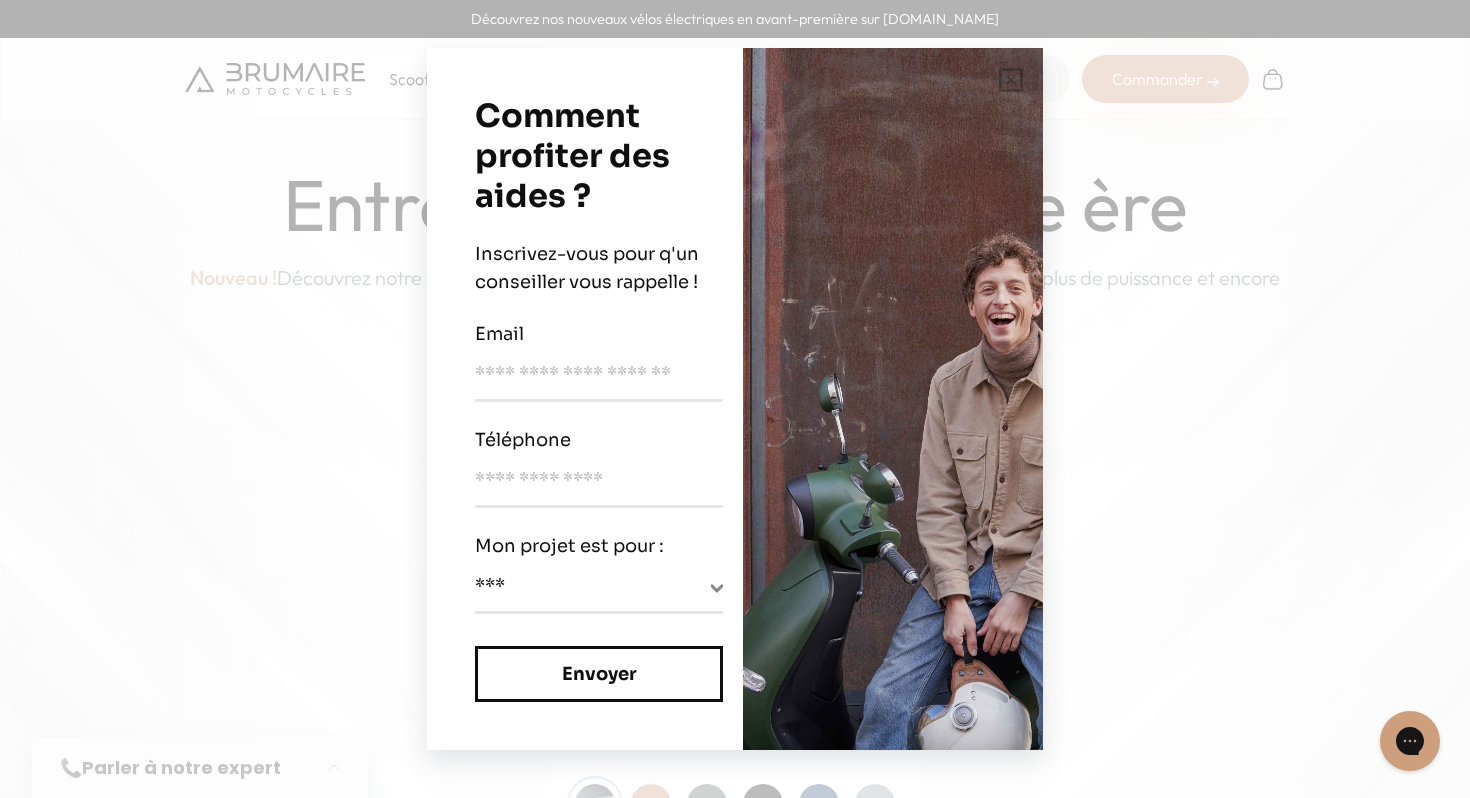 scroll, scrollTop: 0, scrollLeft: 0, axis: both 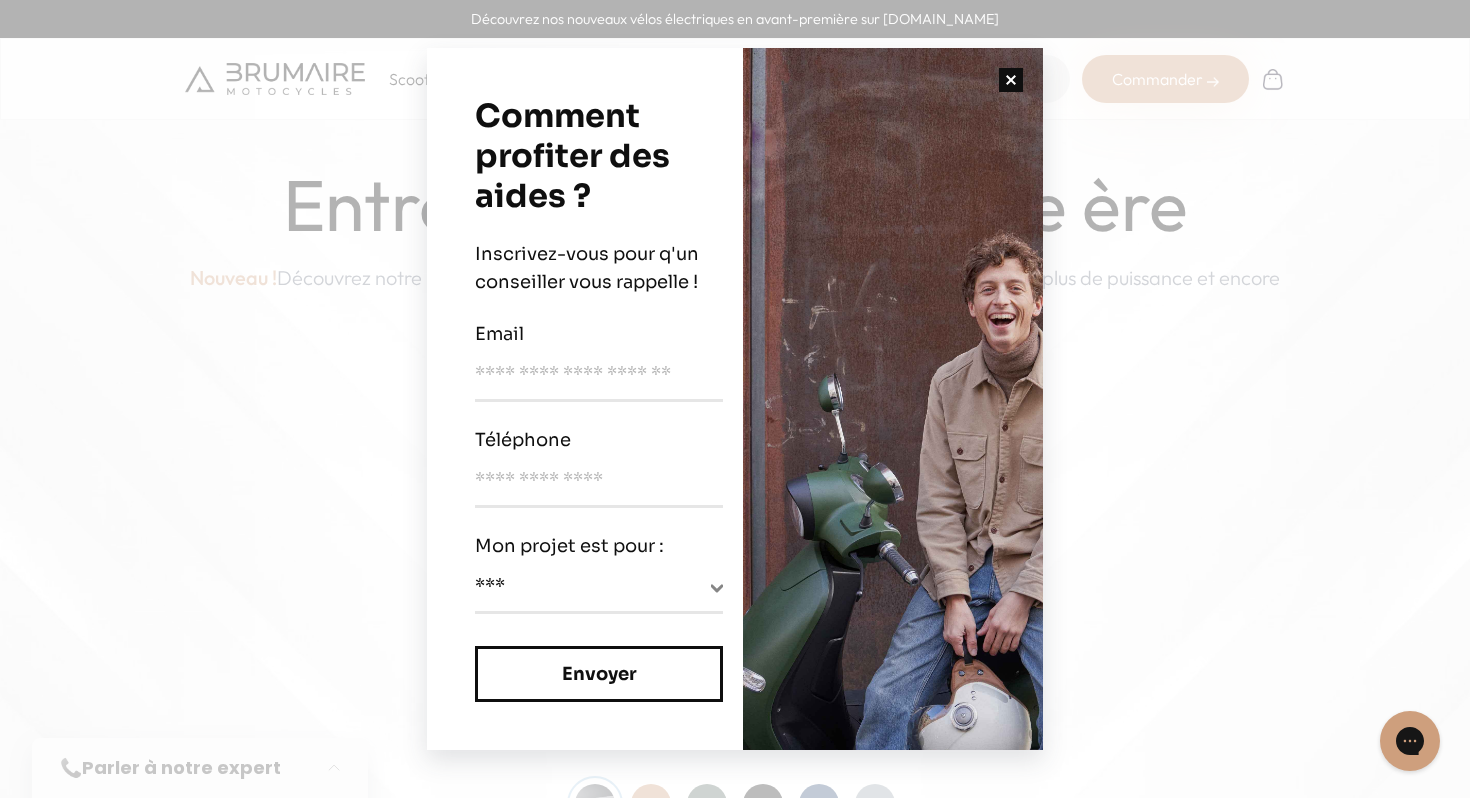 click at bounding box center [1011, 80] 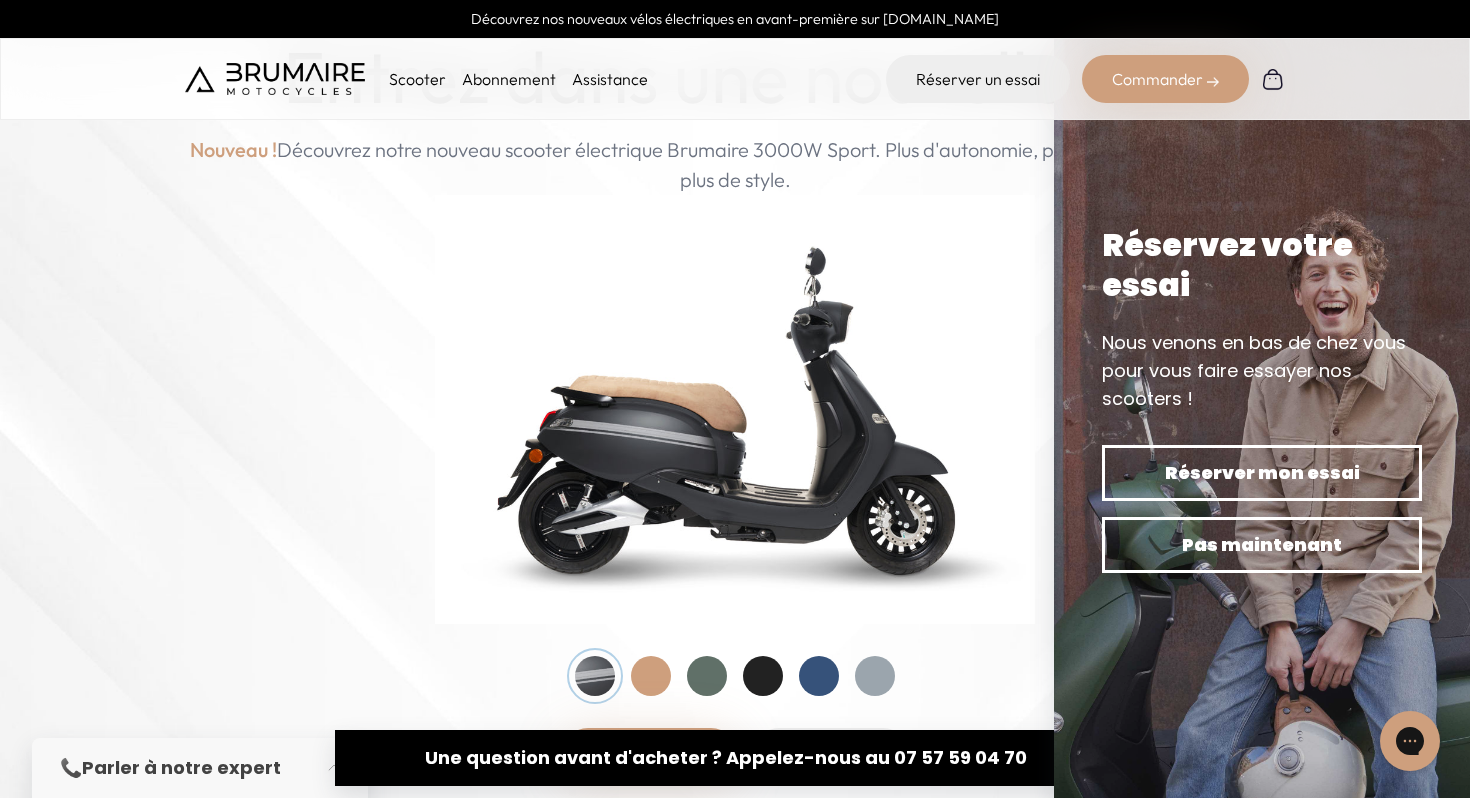 scroll, scrollTop: 134, scrollLeft: 0, axis: vertical 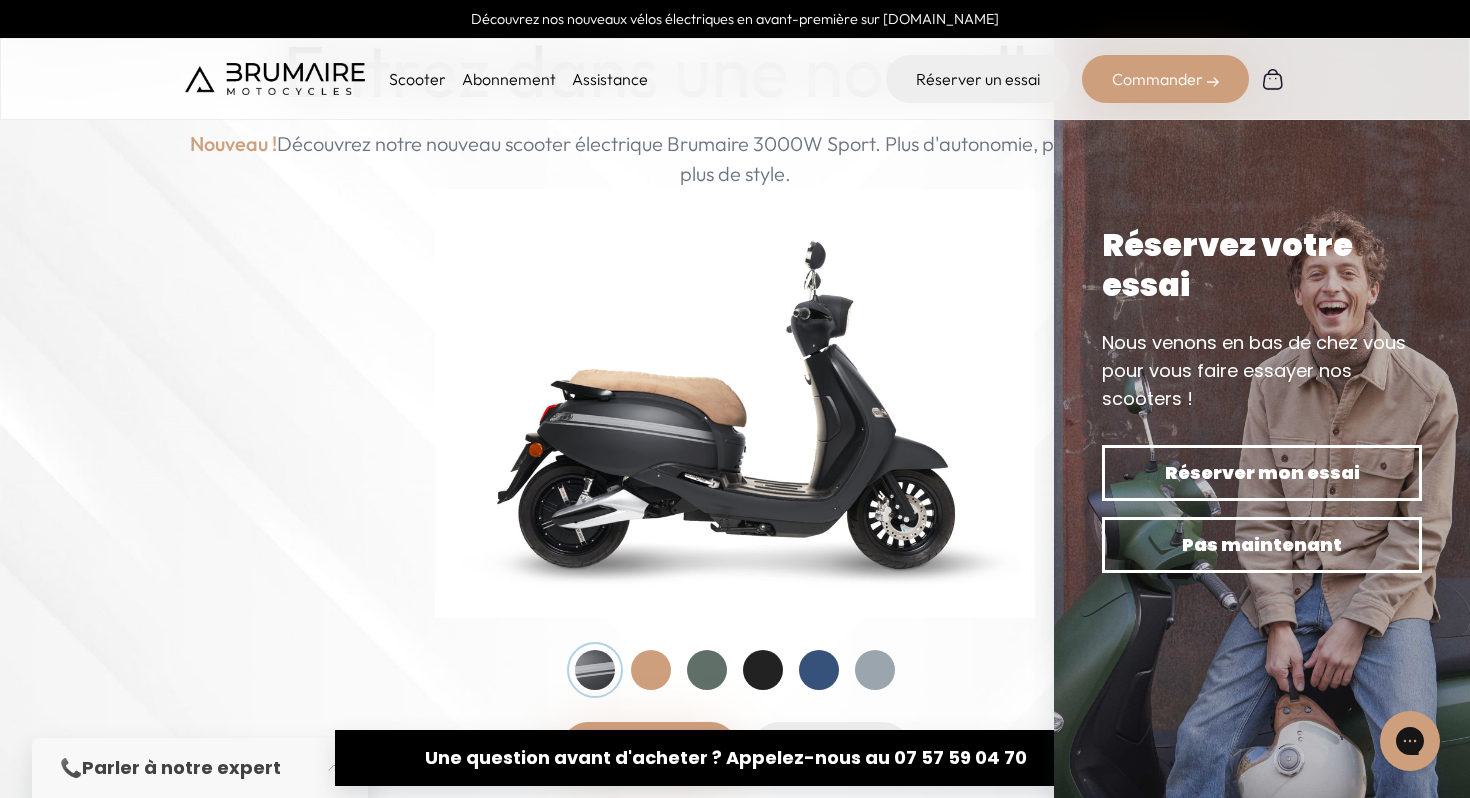 click at bounding box center (707, 670) 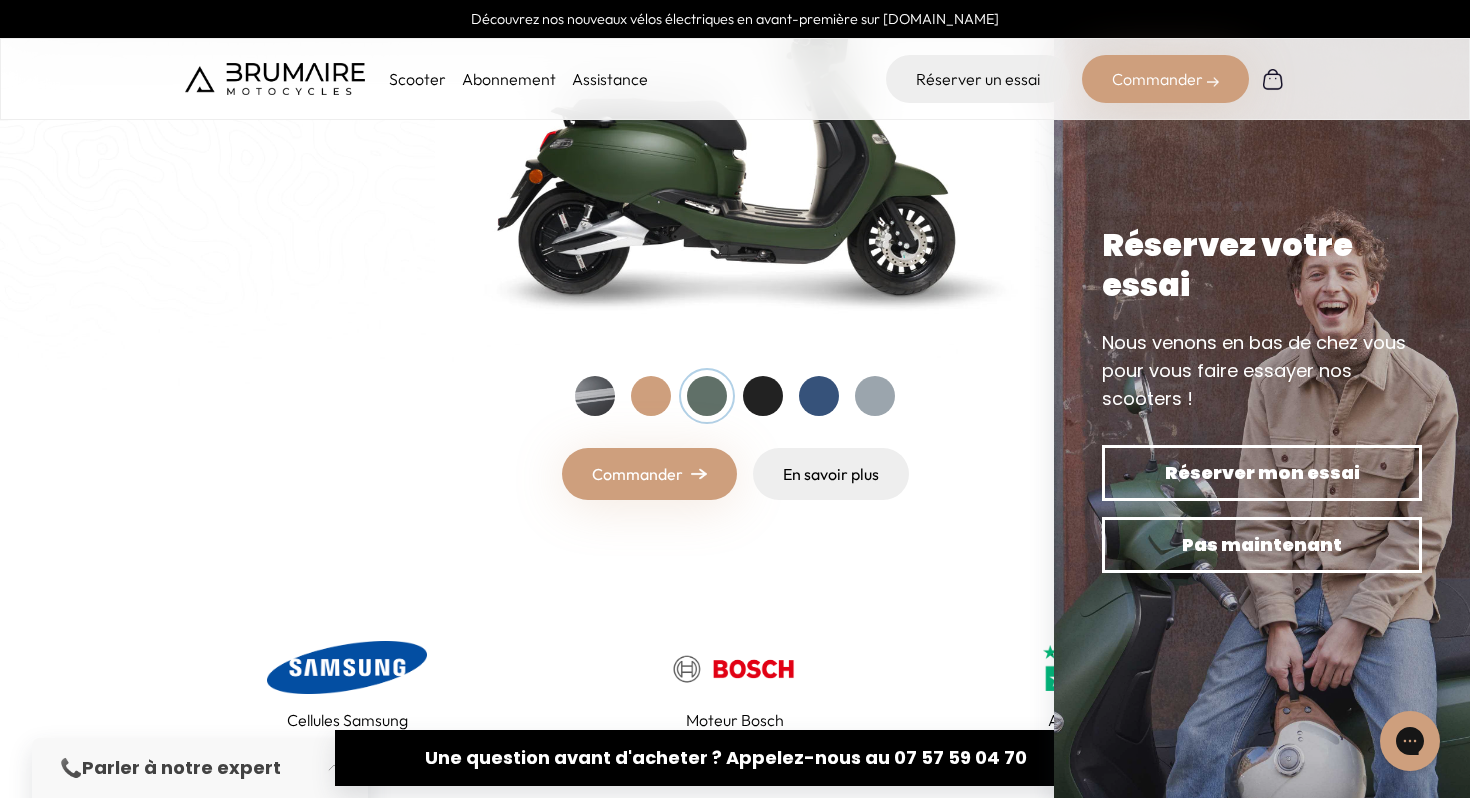 scroll, scrollTop: 407, scrollLeft: 0, axis: vertical 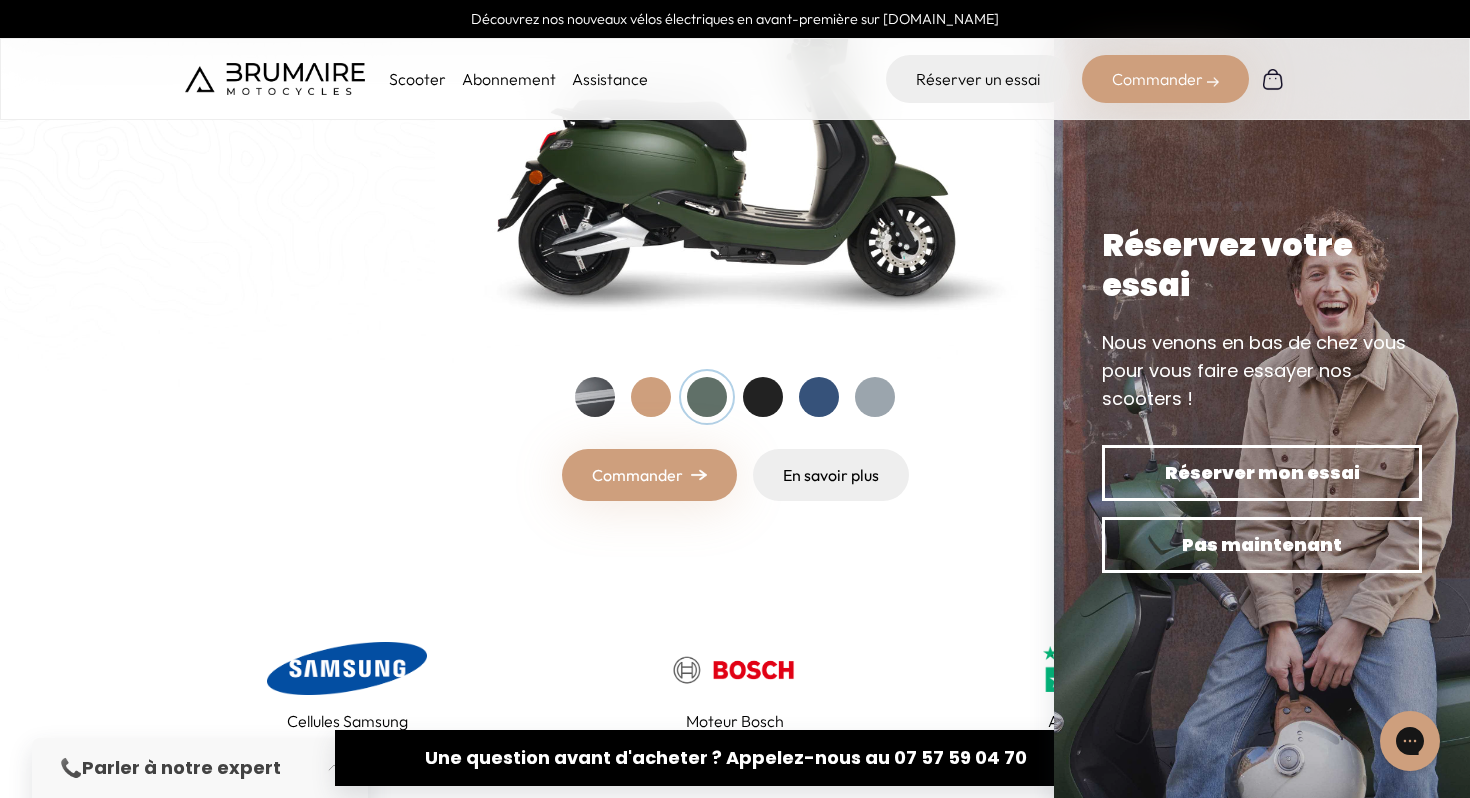 click on "Cellules Samsung
Moteur Bosch
Avis clients | Excellent" at bounding box center [735, 685] 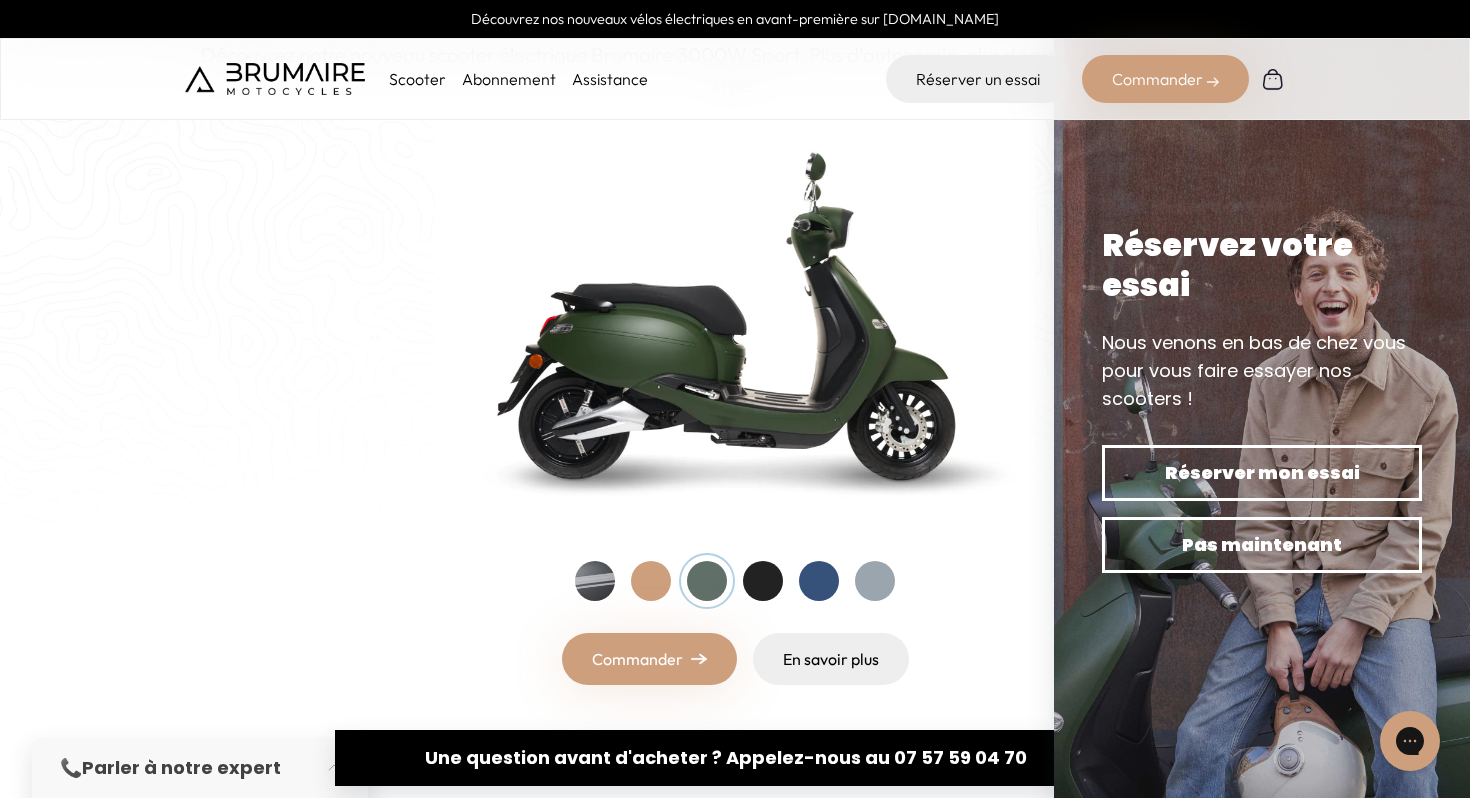 scroll, scrollTop: 226, scrollLeft: 0, axis: vertical 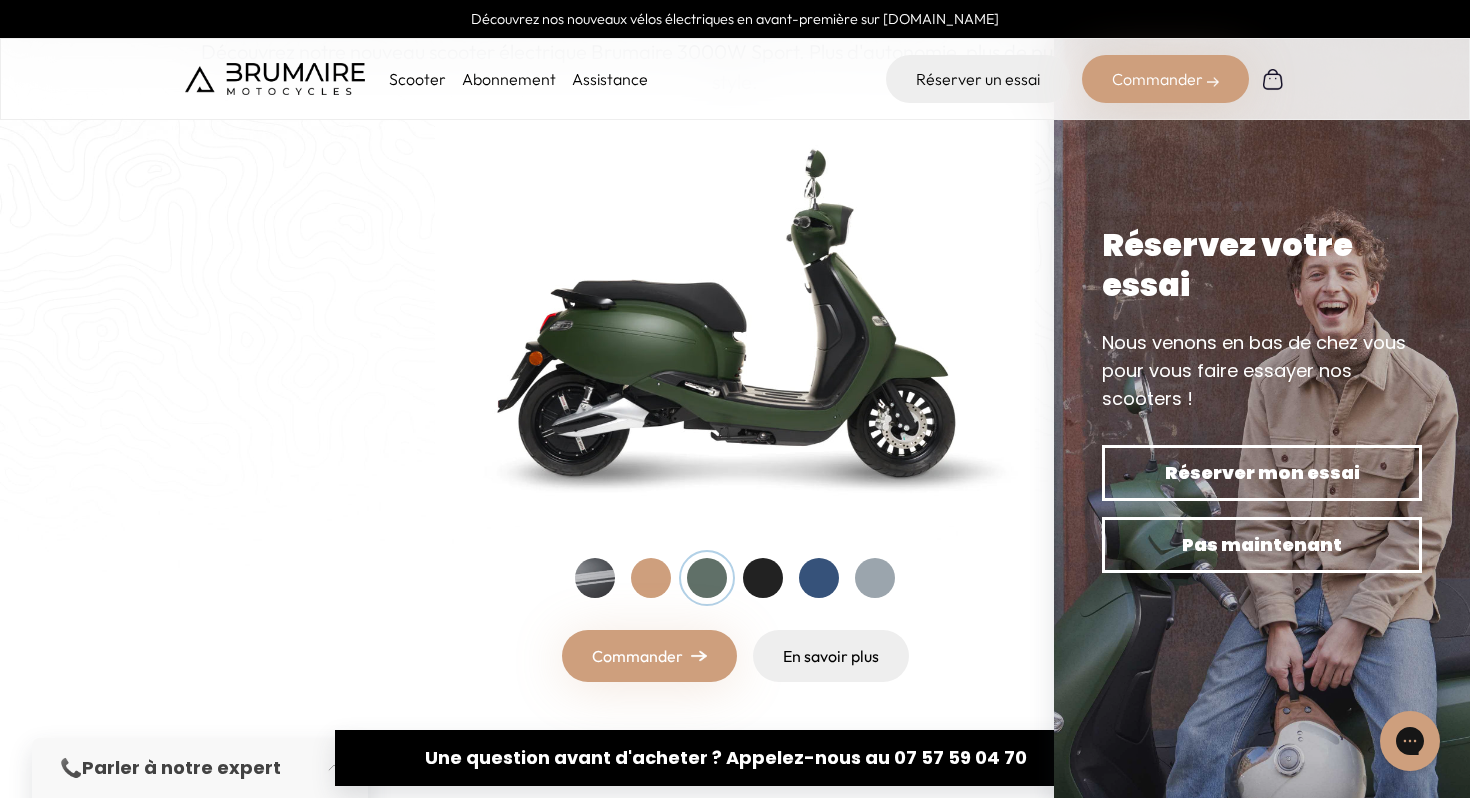 click at bounding box center [875, 578] 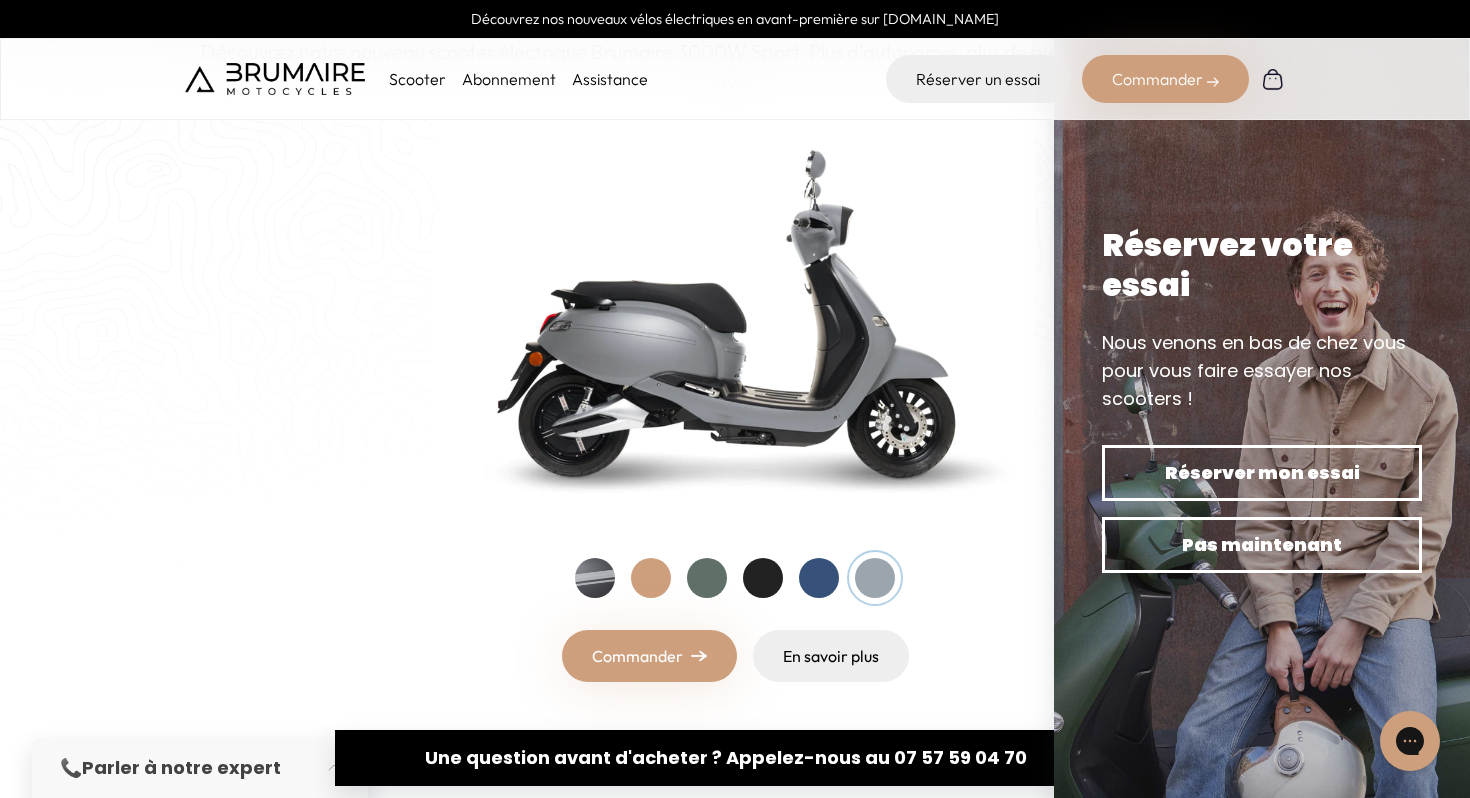 click at bounding box center (819, 578) 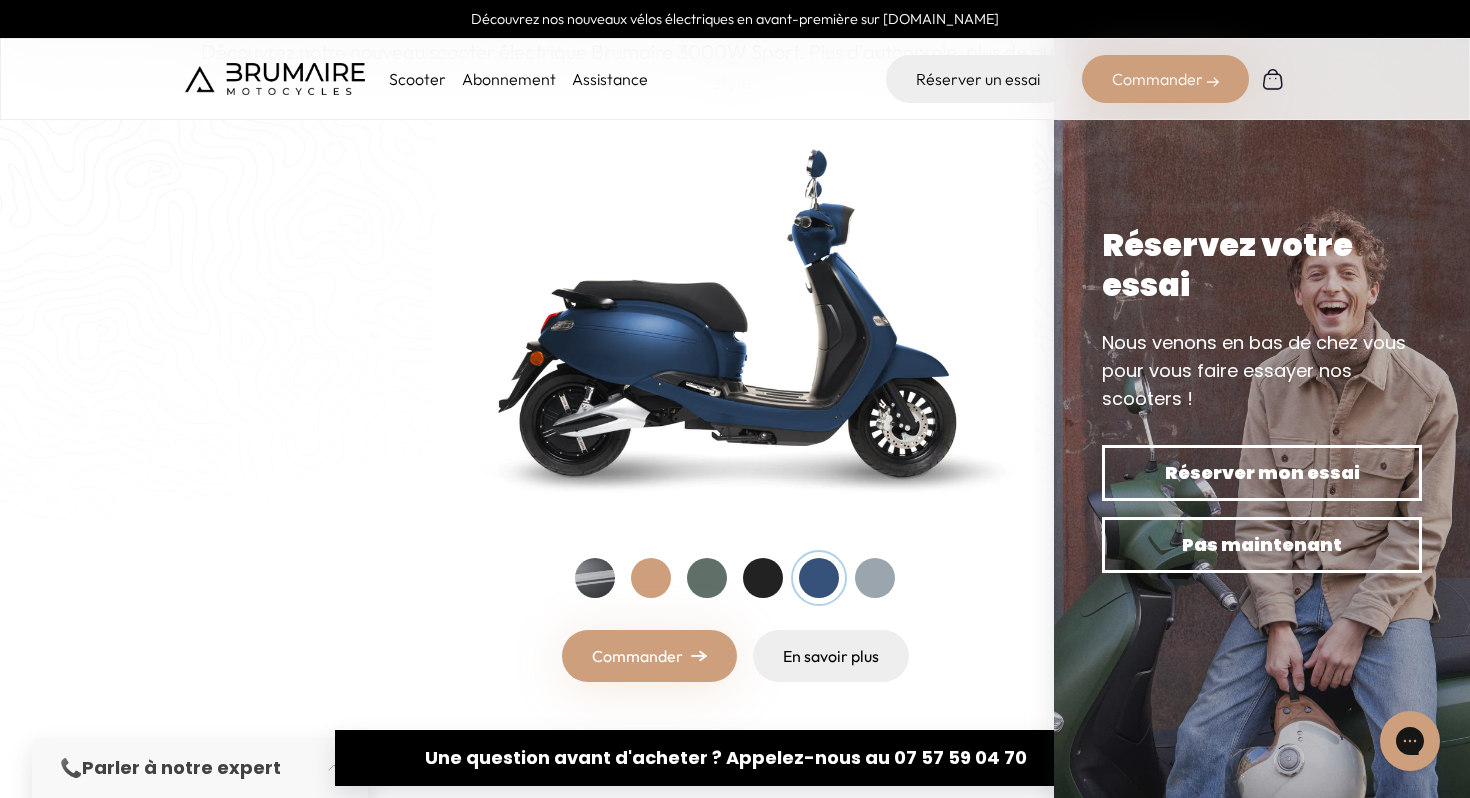 click at bounding box center [763, 578] 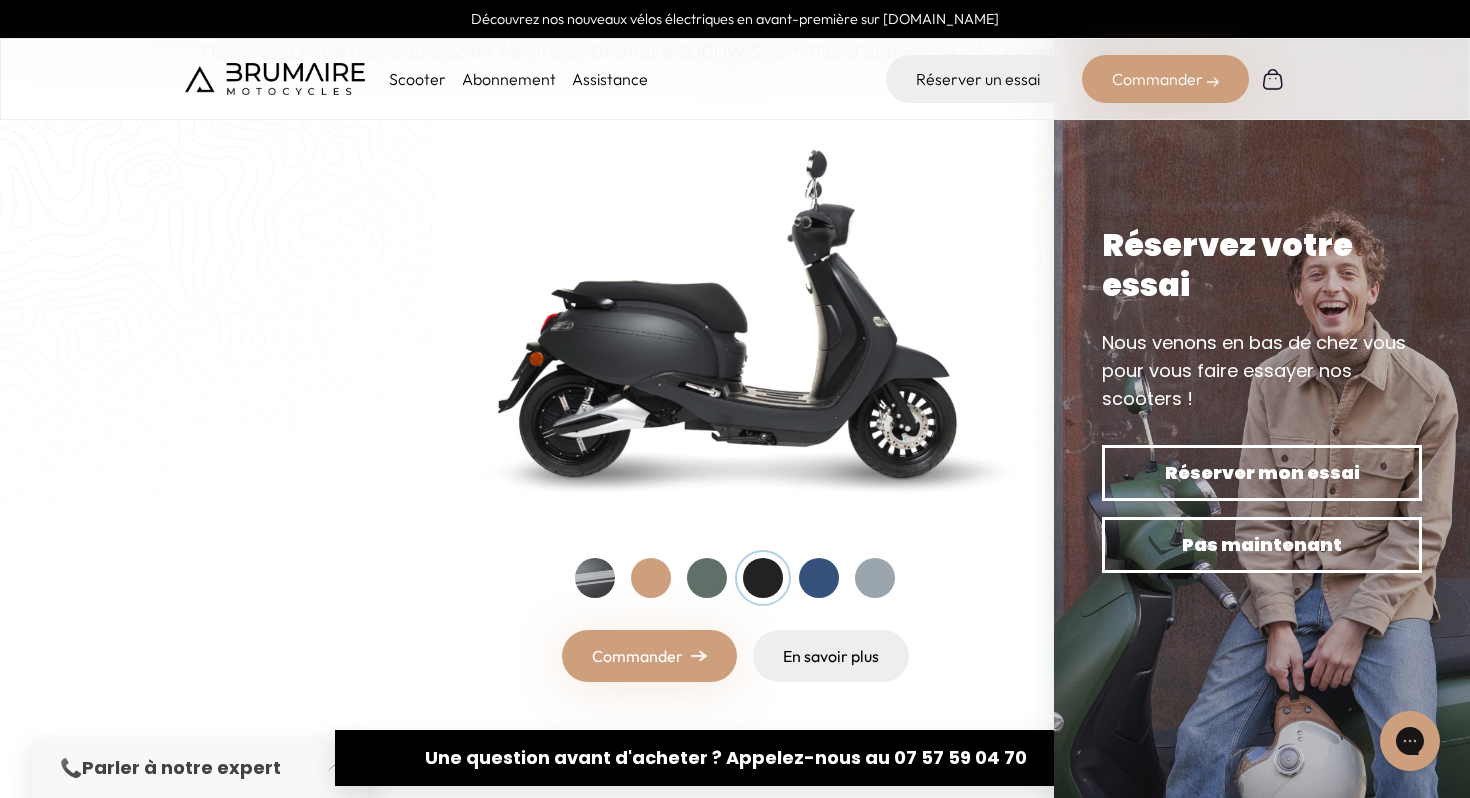 click at bounding box center (707, 578) 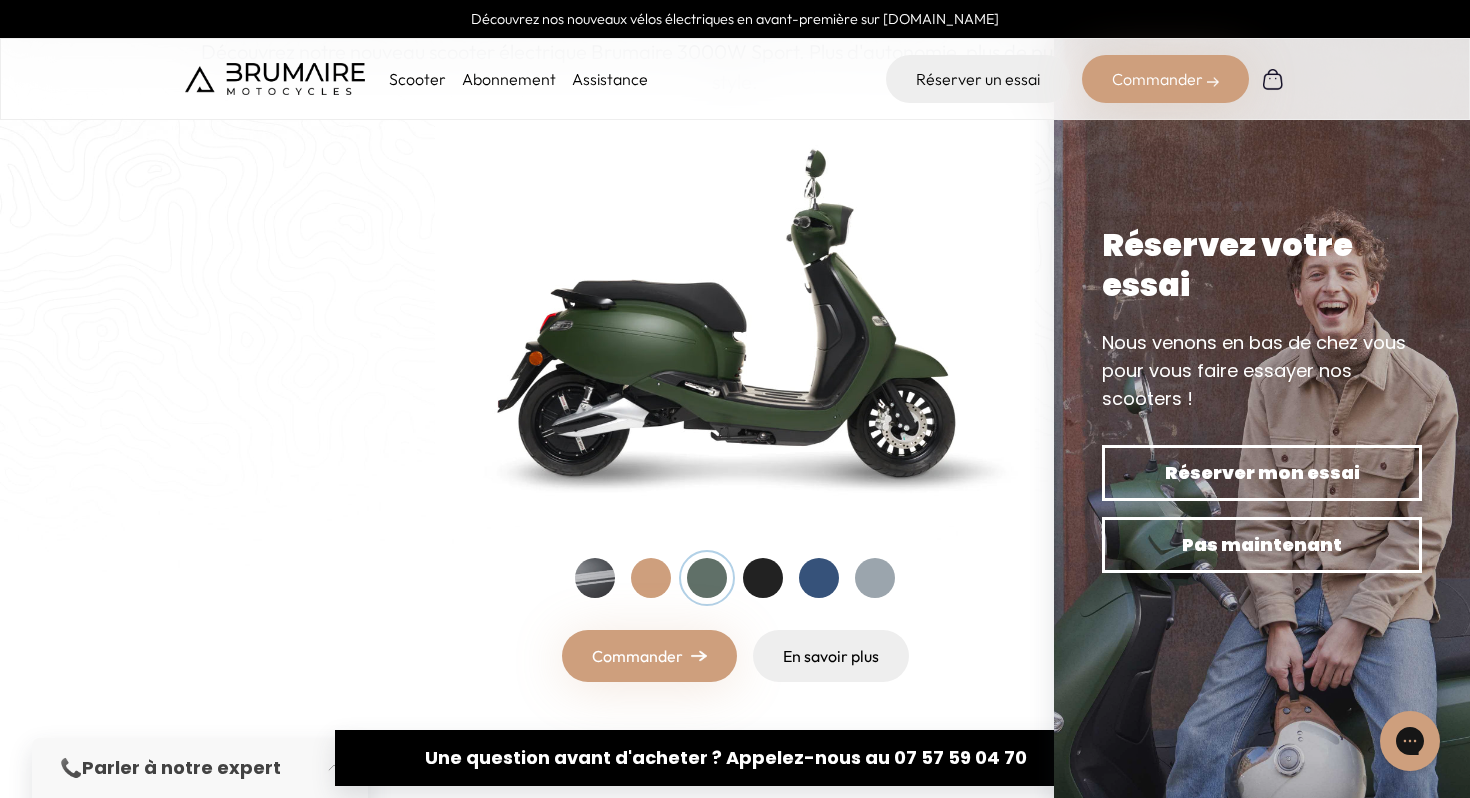 click at bounding box center [651, 578] 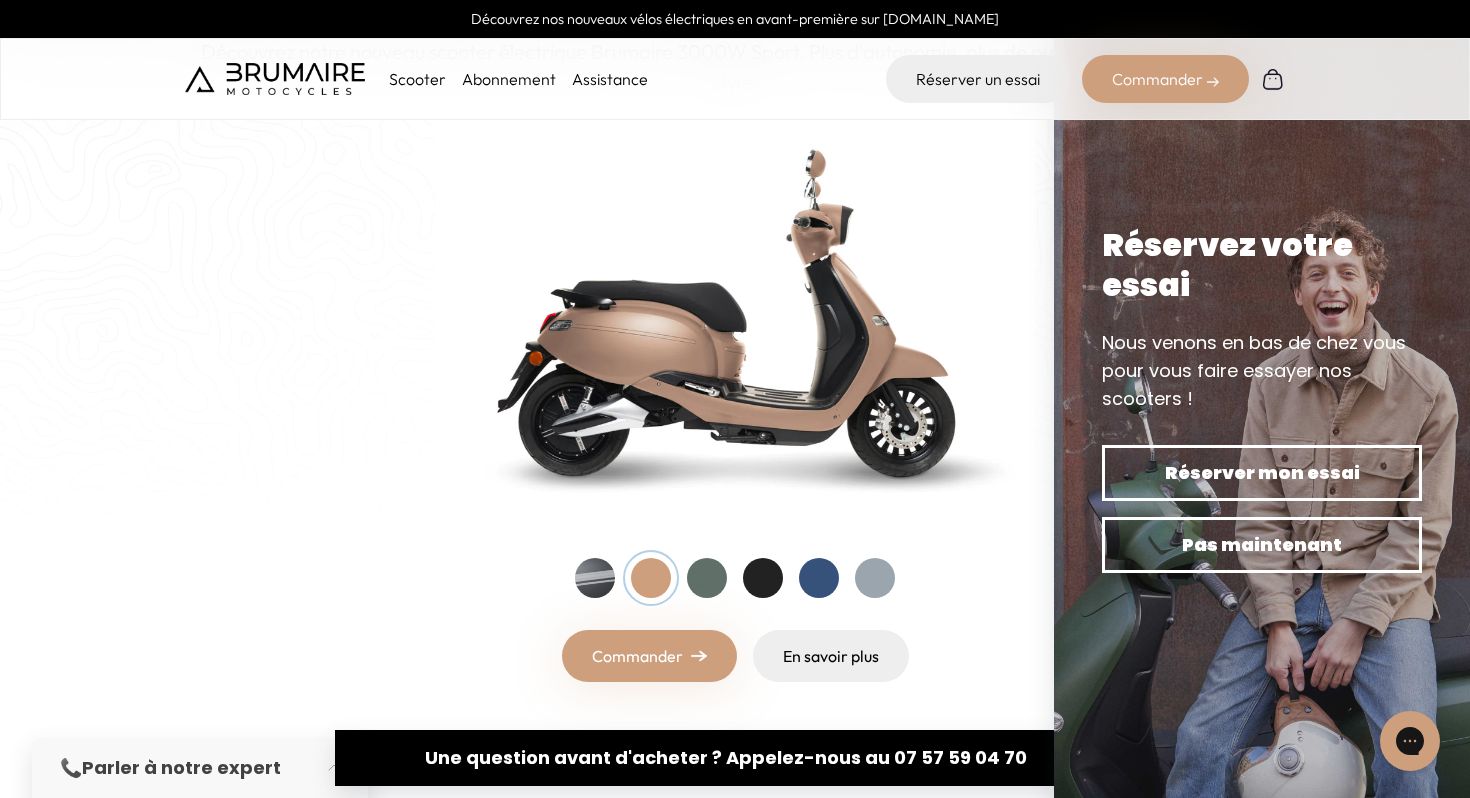 click at bounding box center [595, 578] 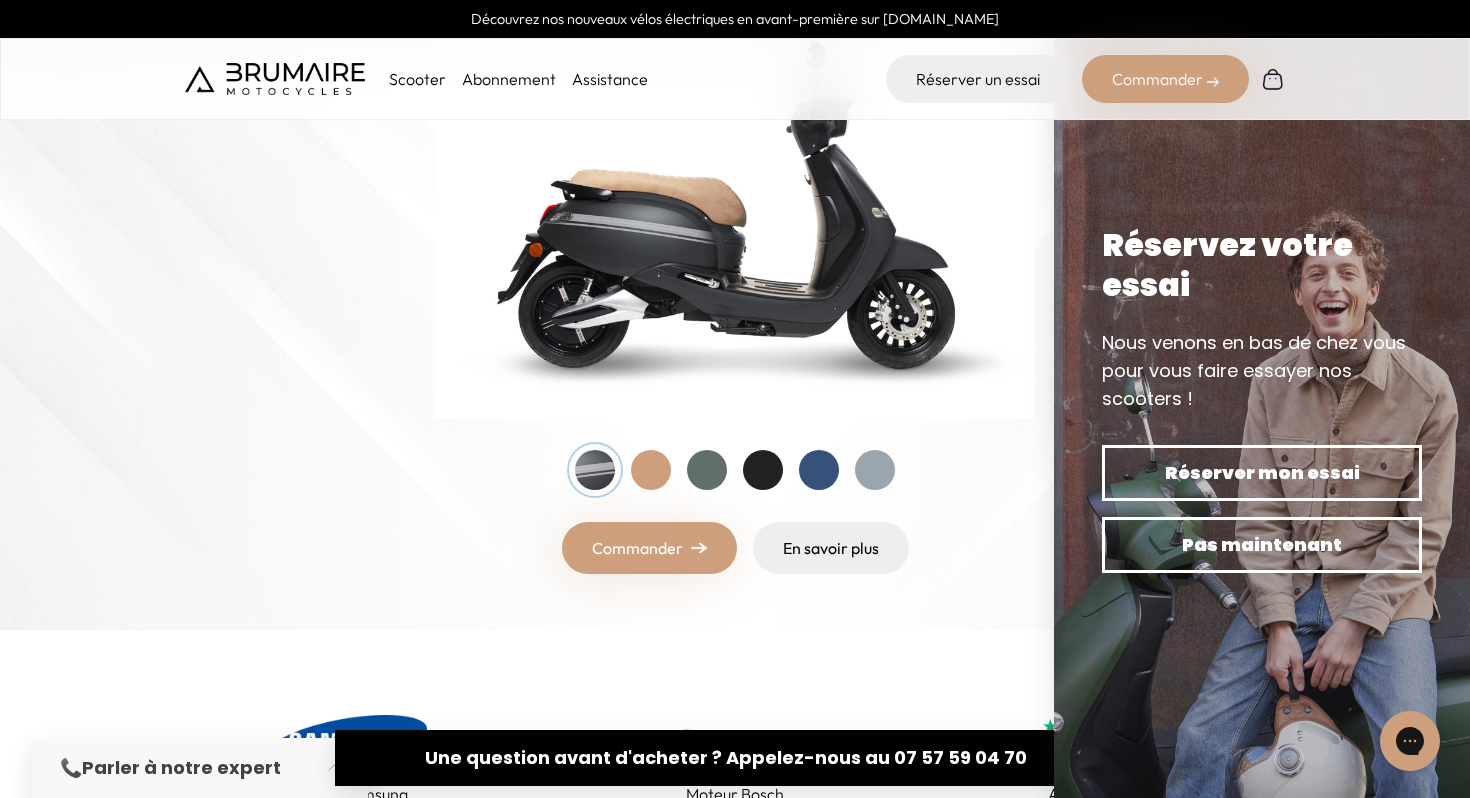 scroll, scrollTop: 357, scrollLeft: 0, axis: vertical 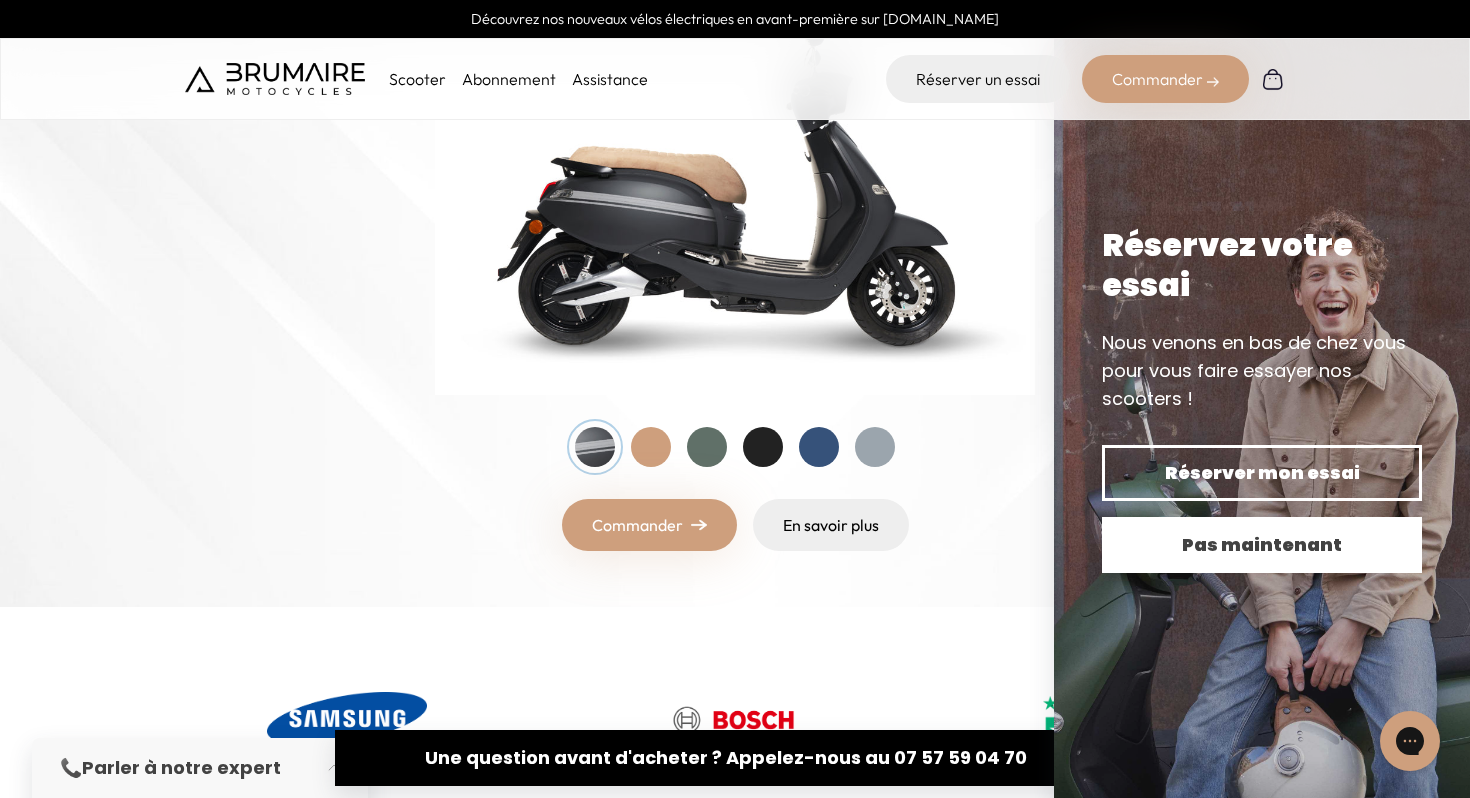 click on "Pas maintenant" at bounding box center [1262, 545] 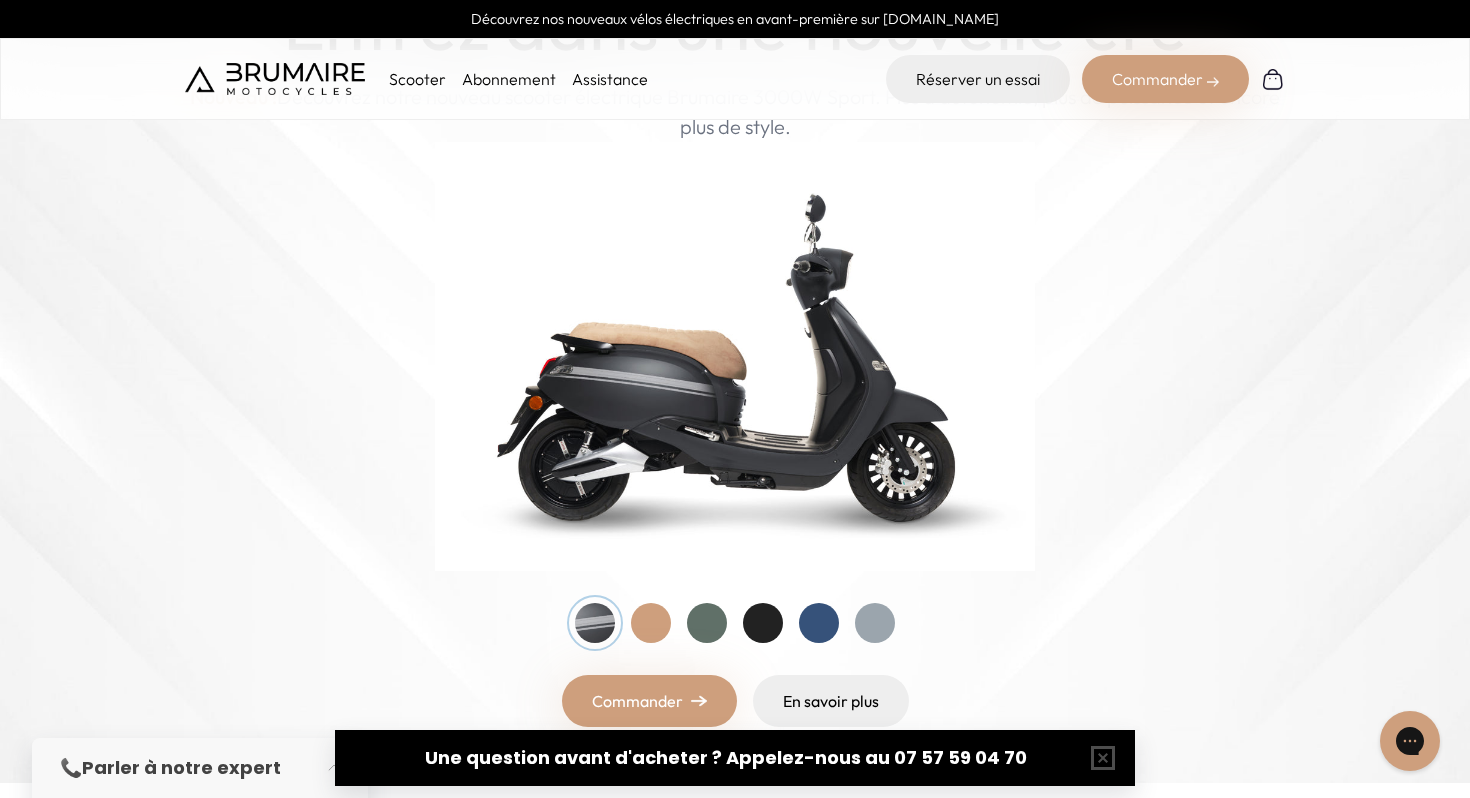 scroll, scrollTop: 189, scrollLeft: 0, axis: vertical 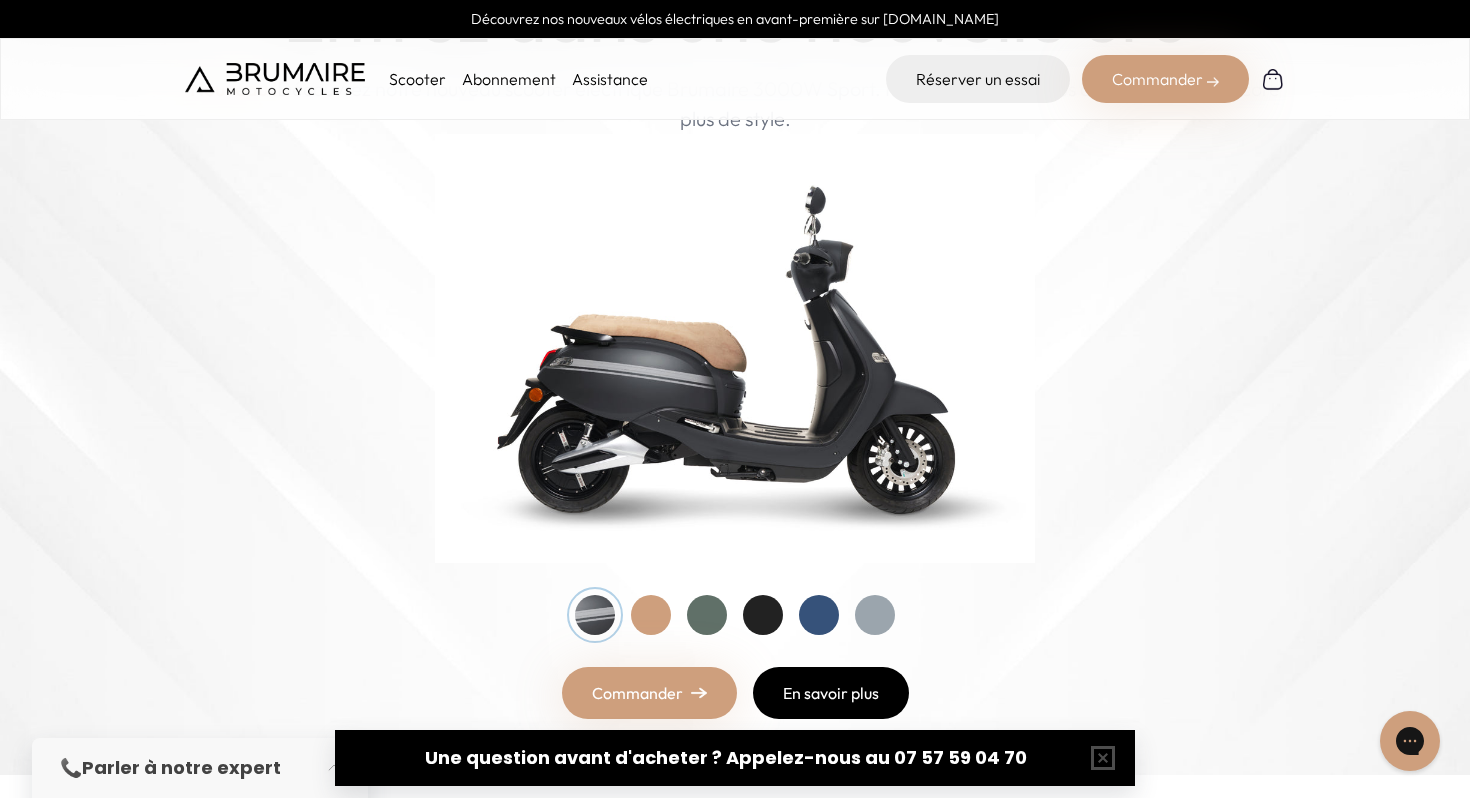 click on "En savoir plus" at bounding box center (831, 693) 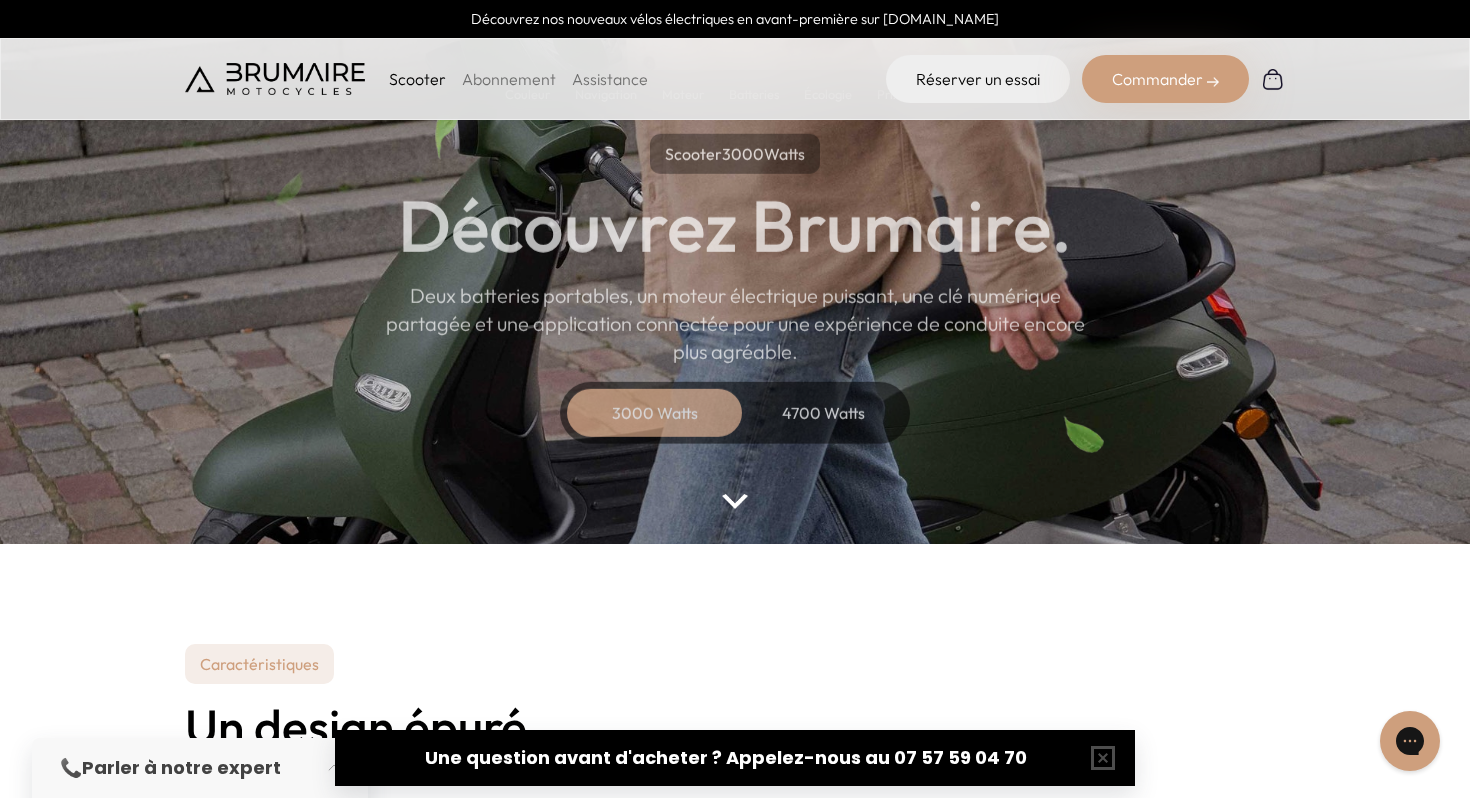 scroll, scrollTop: 0, scrollLeft: 0, axis: both 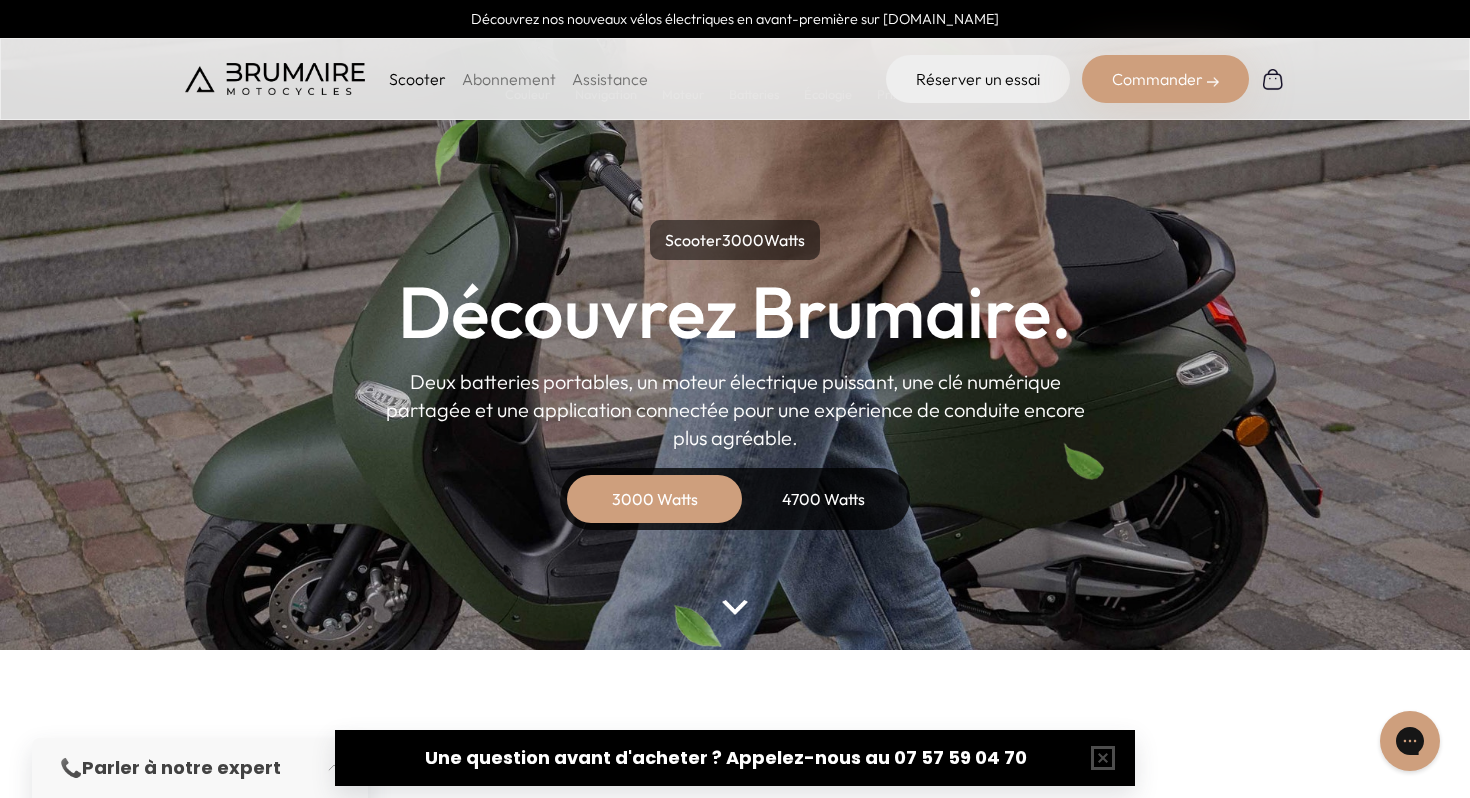 click on "4700 Watts" at bounding box center [823, 499] 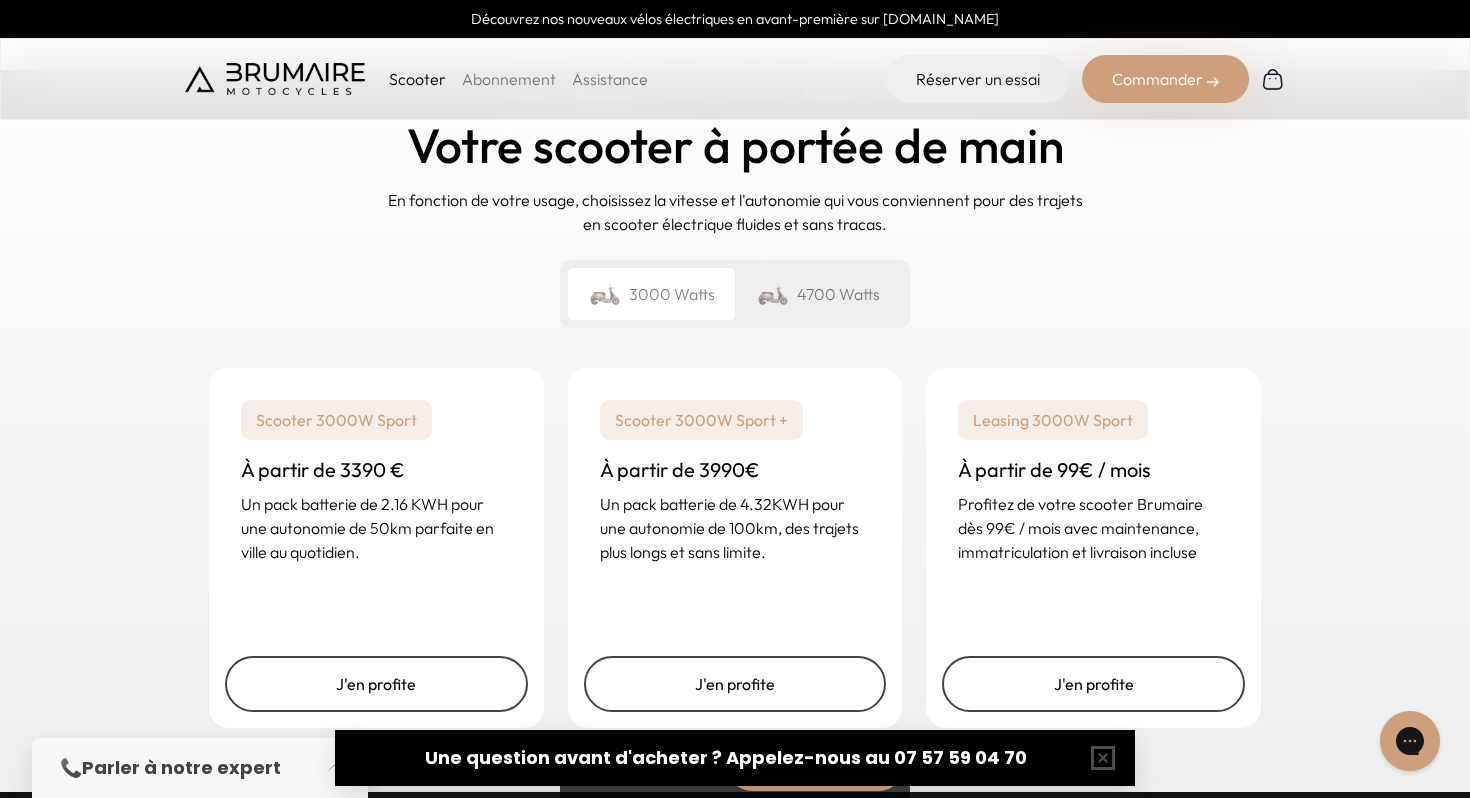 scroll, scrollTop: 4946, scrollLeft: 0, axis: vertical 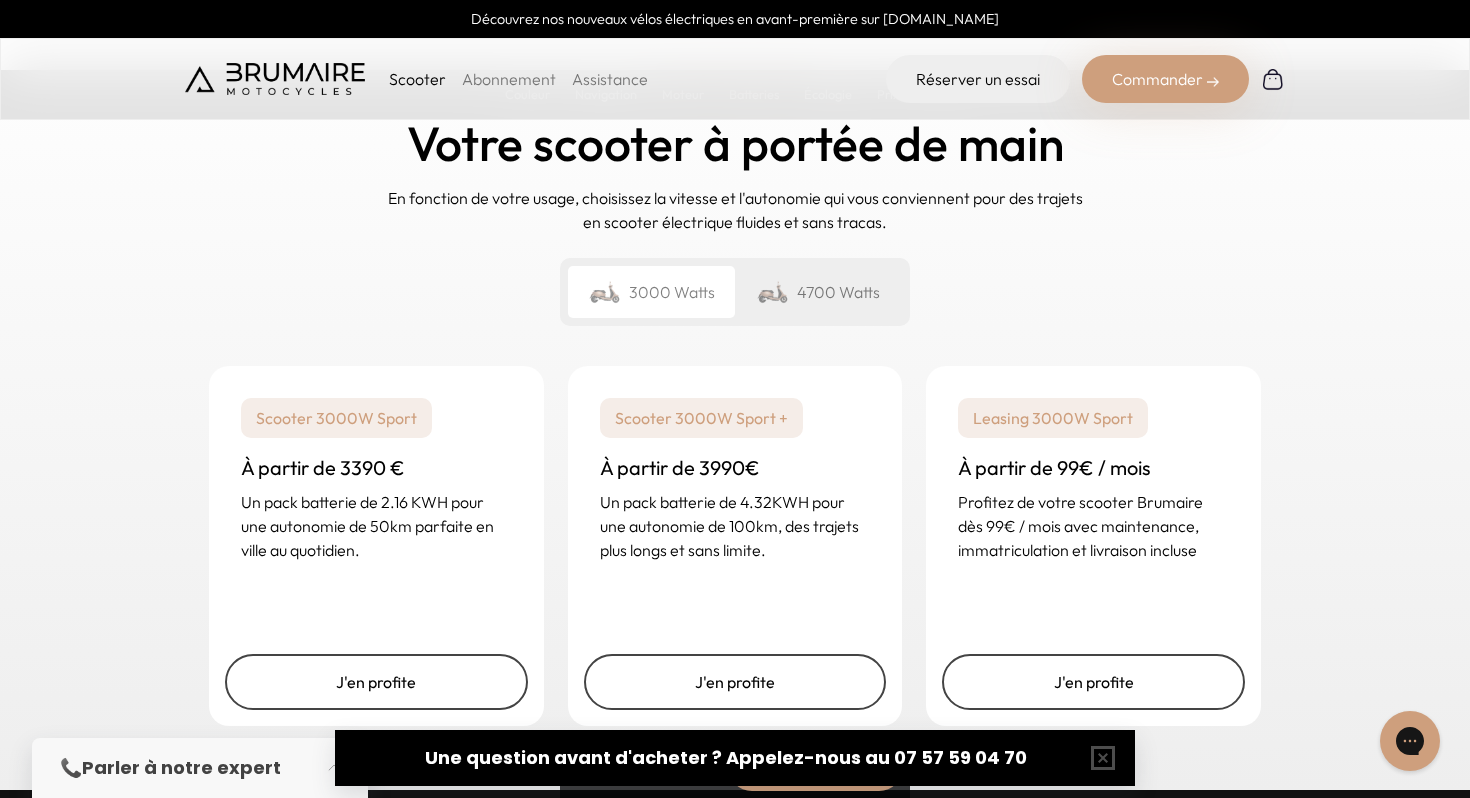 click on "4700 Watts" at bounding box center [818, 292] 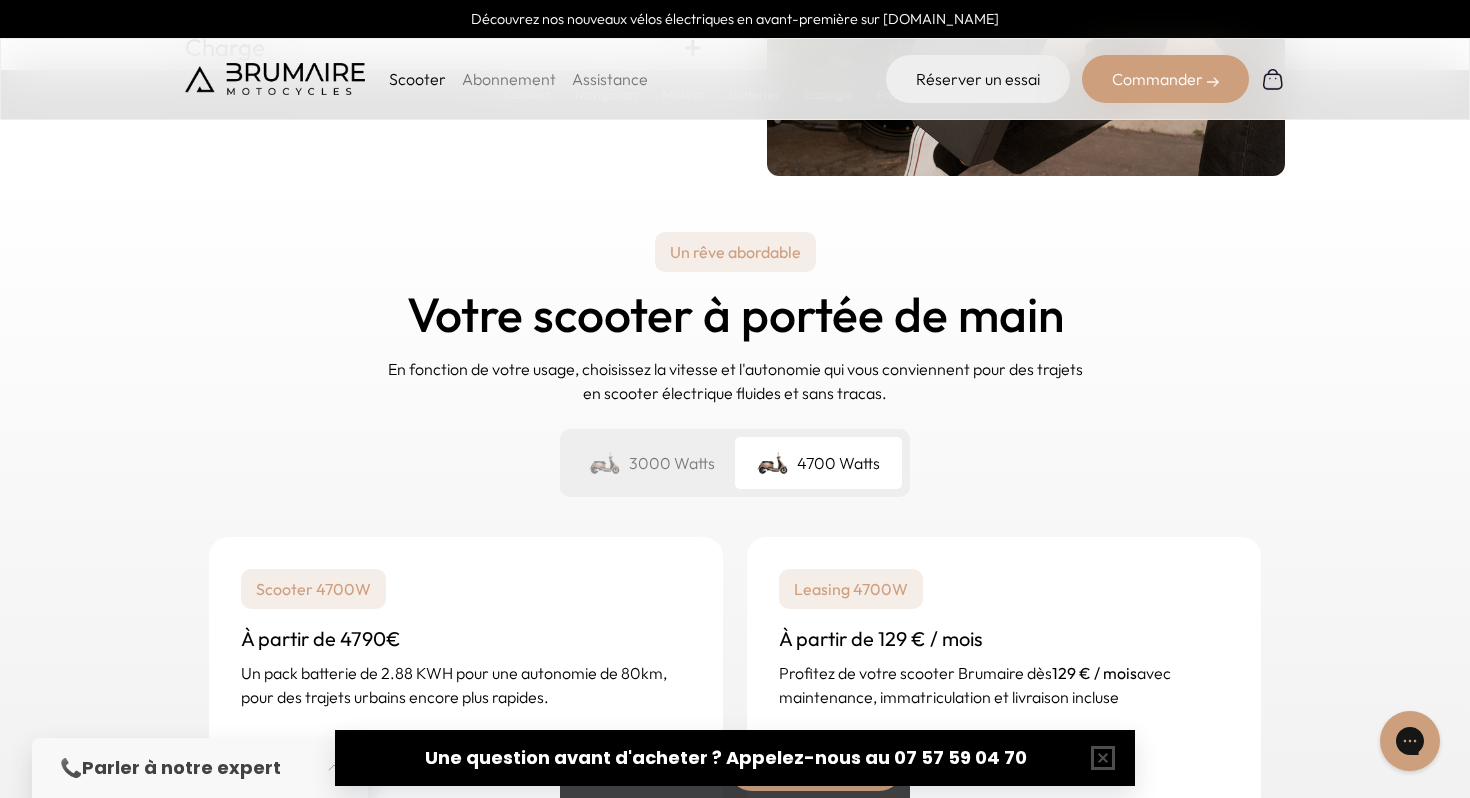 scroll, scrollTop: 4478, scrollLeft: 0, axis: vertical 